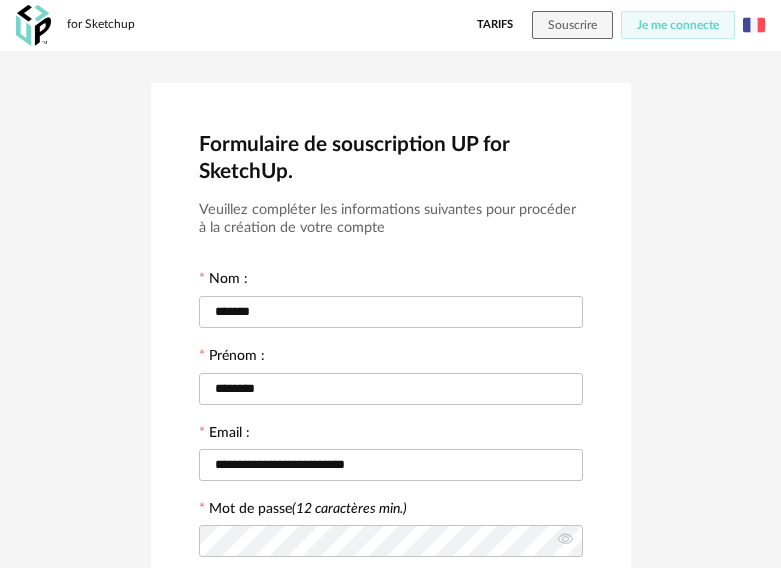 scroll, scrollTop: 455, scrollLeft: 0, axis: vertical 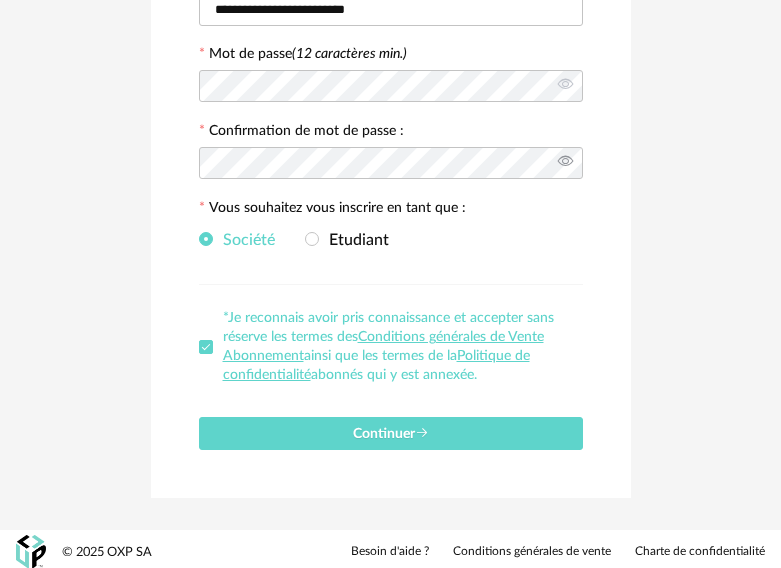 click at bounding box center (565, 163) 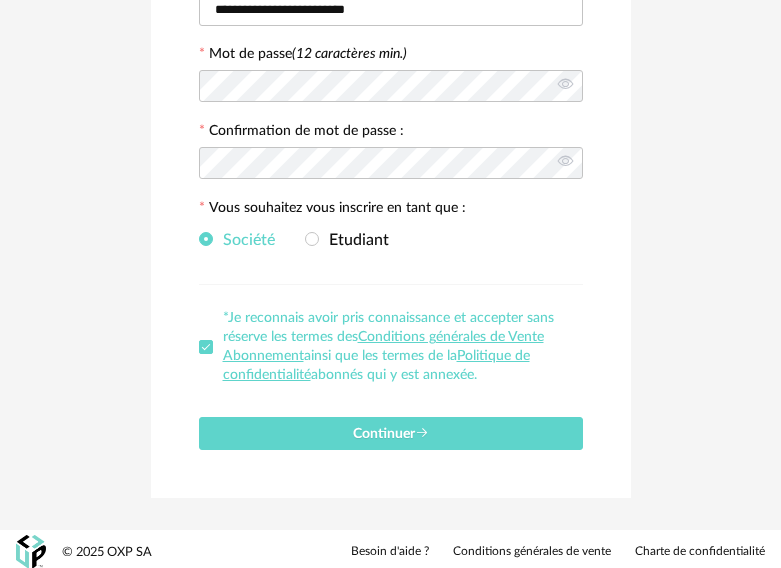 drag, startPoint x: 540, startPoint y: 254, endPoint x: 664, endPoint y: 310, distance: 136.0588 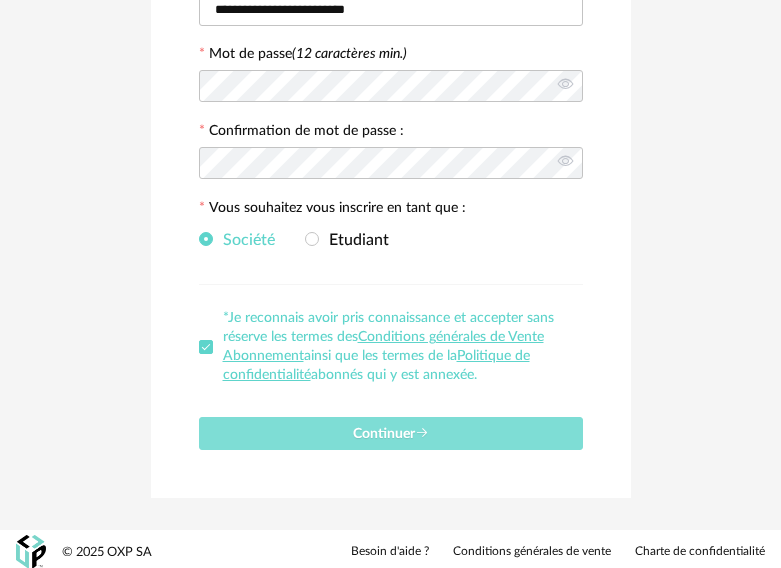 click on "Continuer" at bounding box center (391, 434) 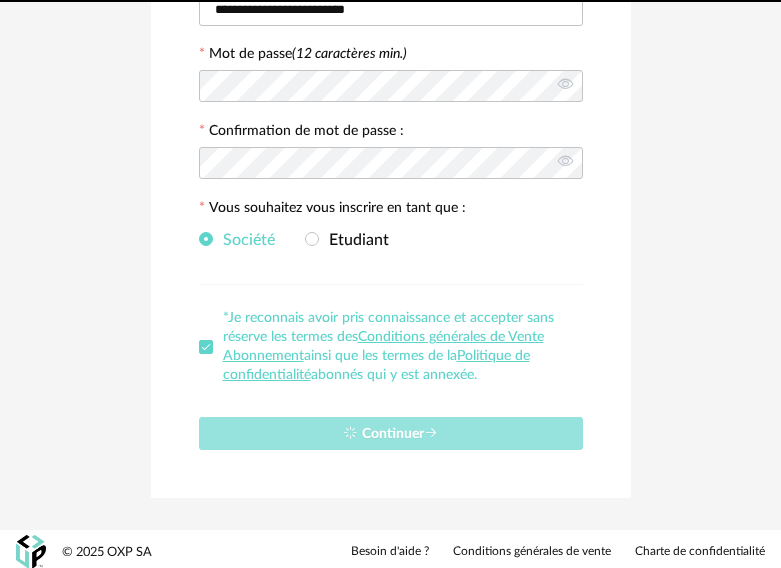 type 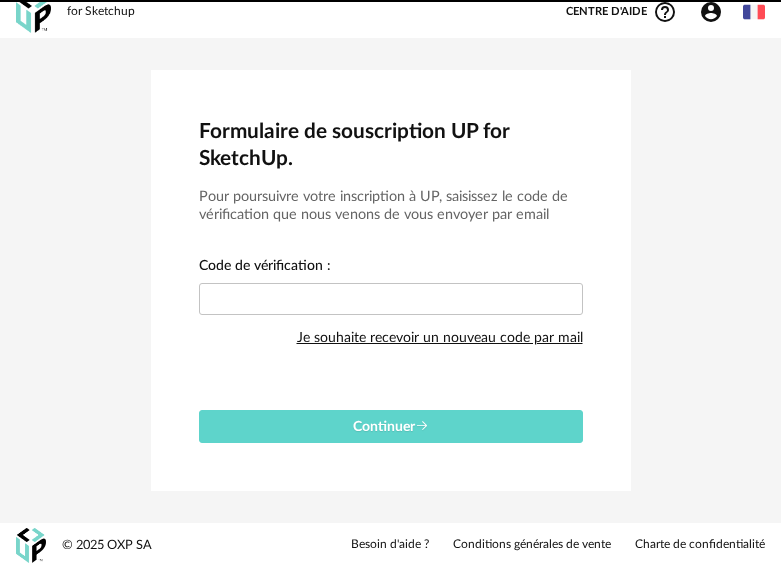 scroll, scrollTop: 10, scrollLeft: 0, axis: vertical 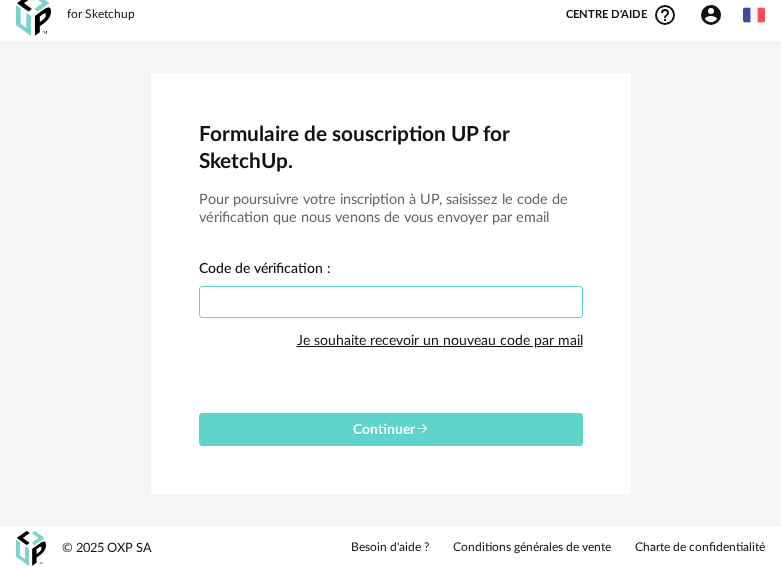 click at bounding box center [391, 302] 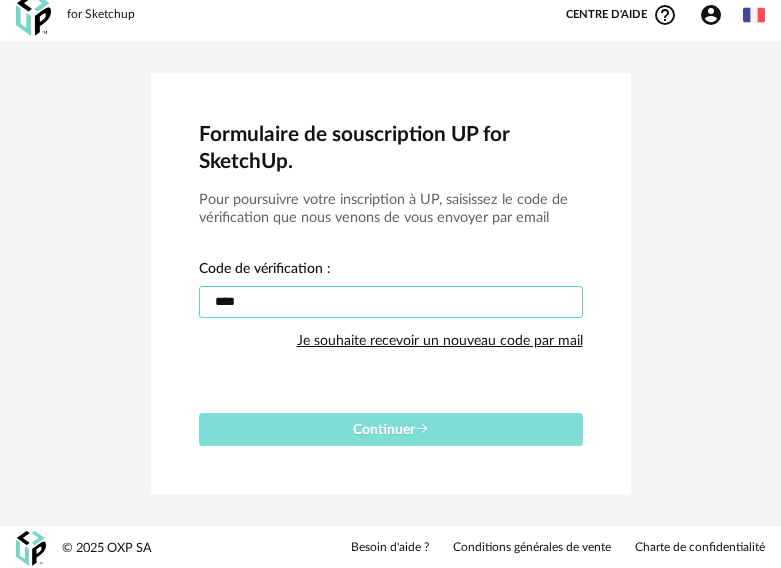 type on "****" 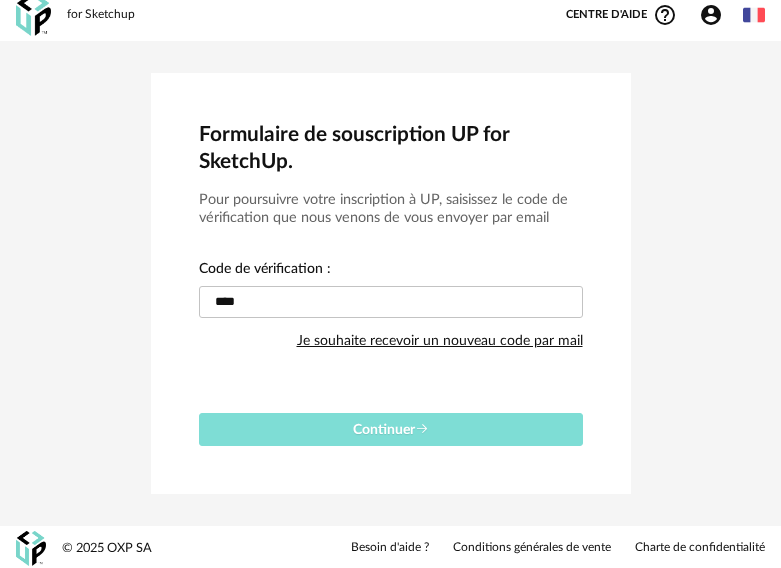 click on "Continuer" at bounding box center (391, 430) 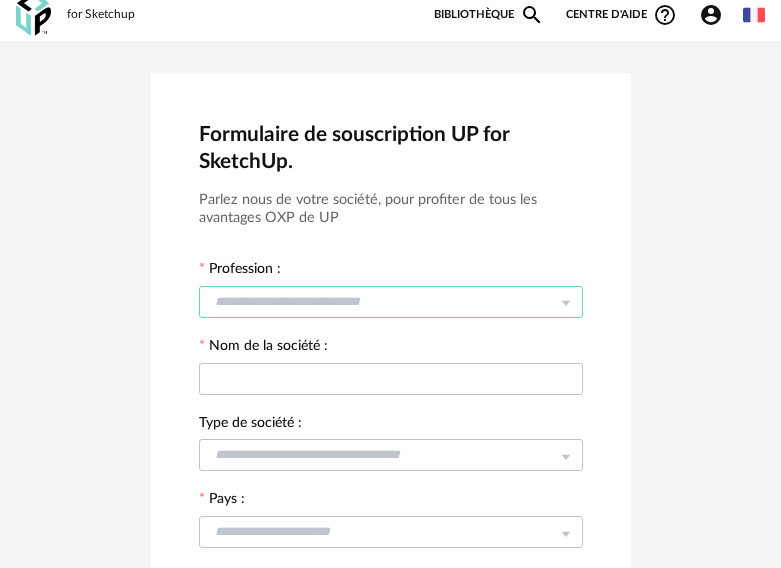 click at bounding box center [391, 302] 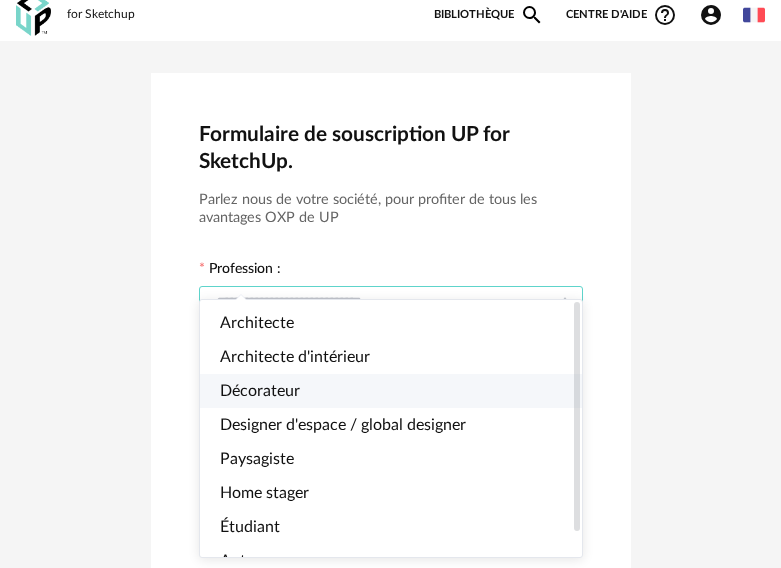 scroll, scrollTop: 27, scrollLeft: 0, axis: vertical 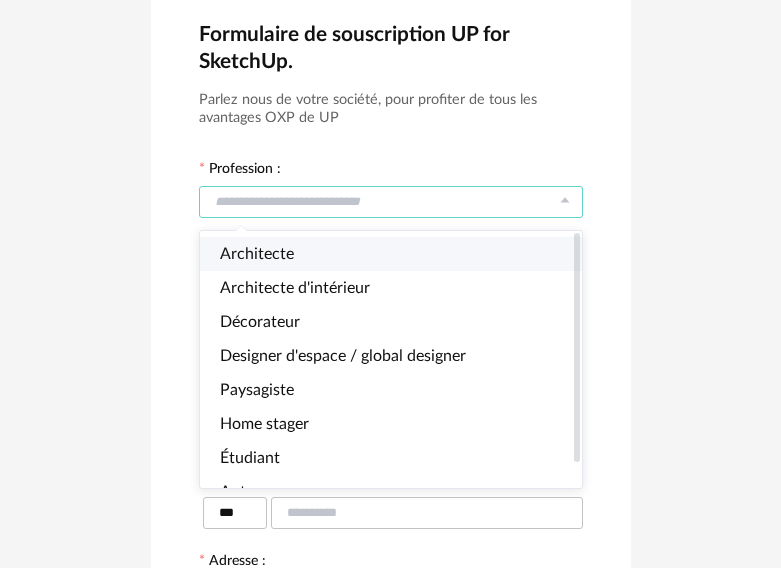 click on "Architecte" at bounding box center (257, 254) 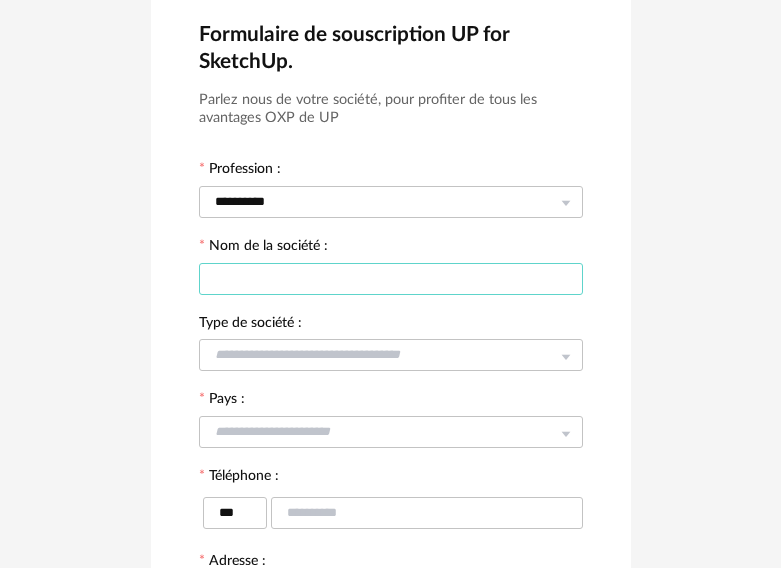 click at bounding box center [391, 279] 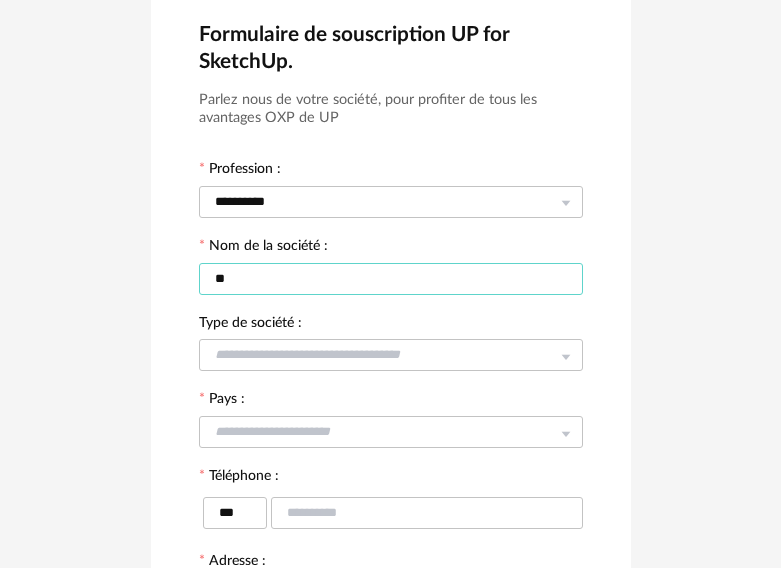 type on "*" 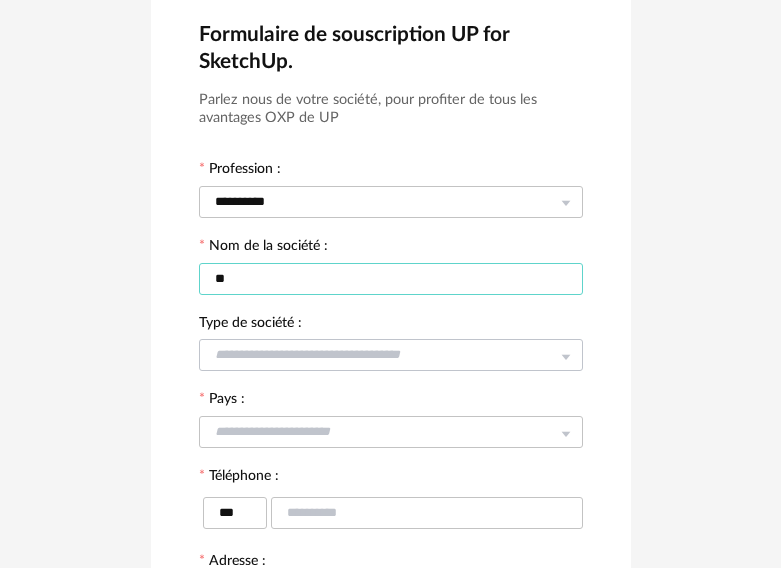 type on "**" 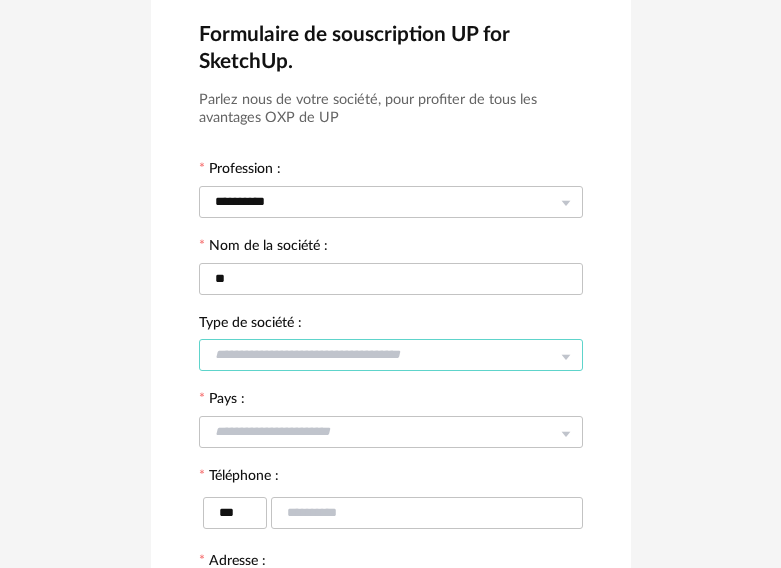 click at bounding box center [391, 355] 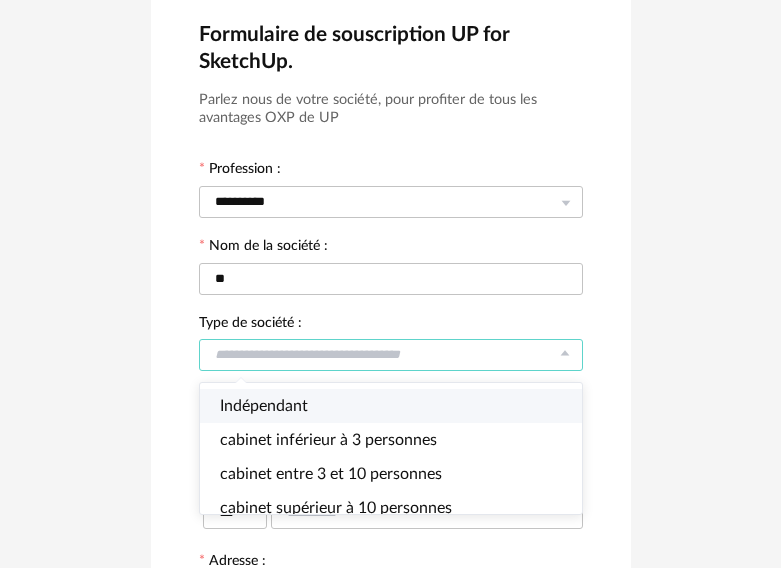 click on "Indépendant" at bounding box center [399, 406] 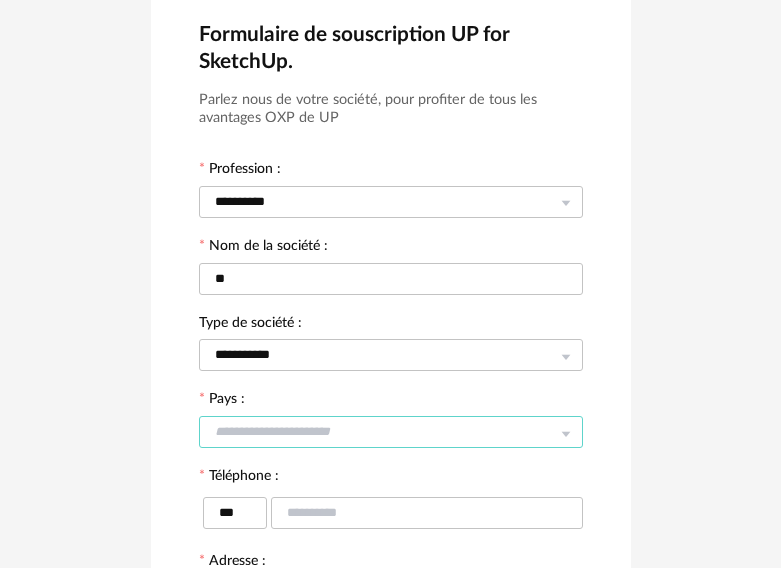 click at bounding box center [391, 432] 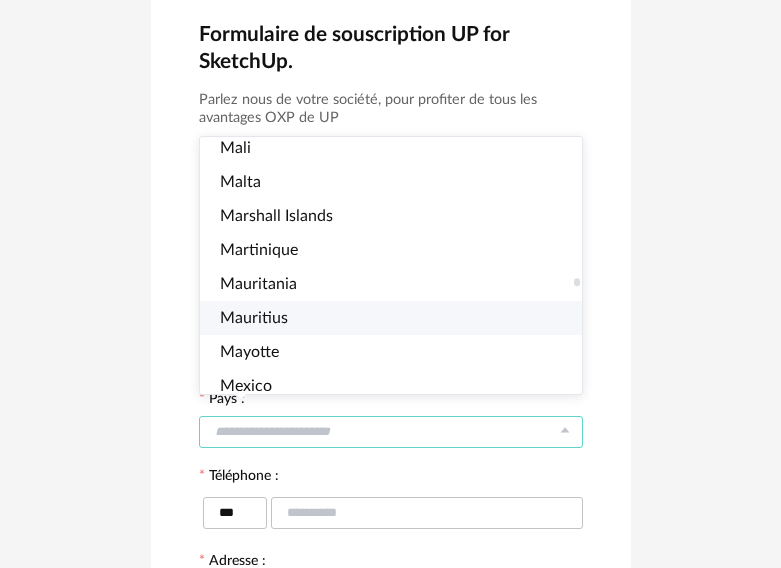 scroll, scrollTop: 4600, scrollLeft: 0, axis: vertical 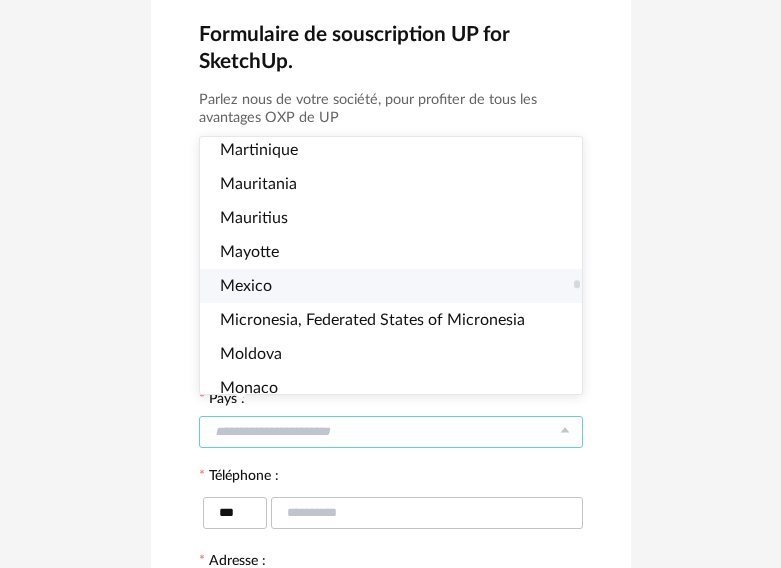 click on "Mexico" at bounding box center [246, 286] 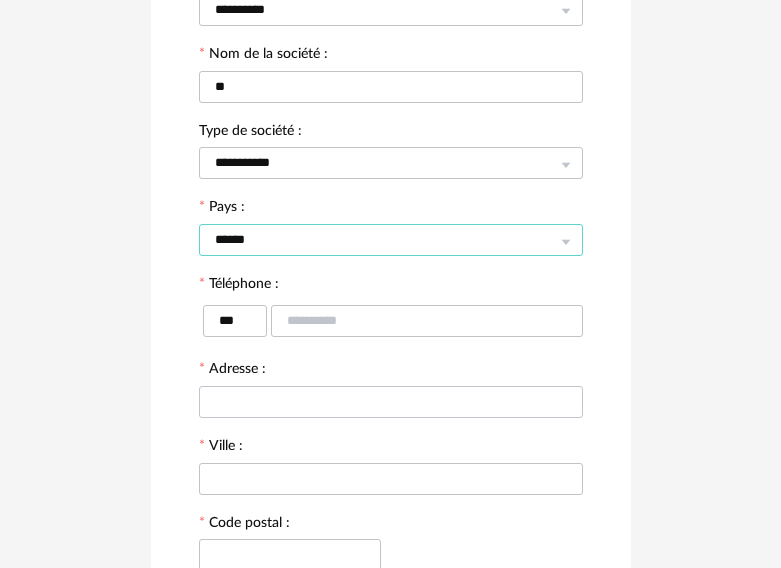 scroll, scrollTop: 266, scrollLeft: 0, axis: vertical 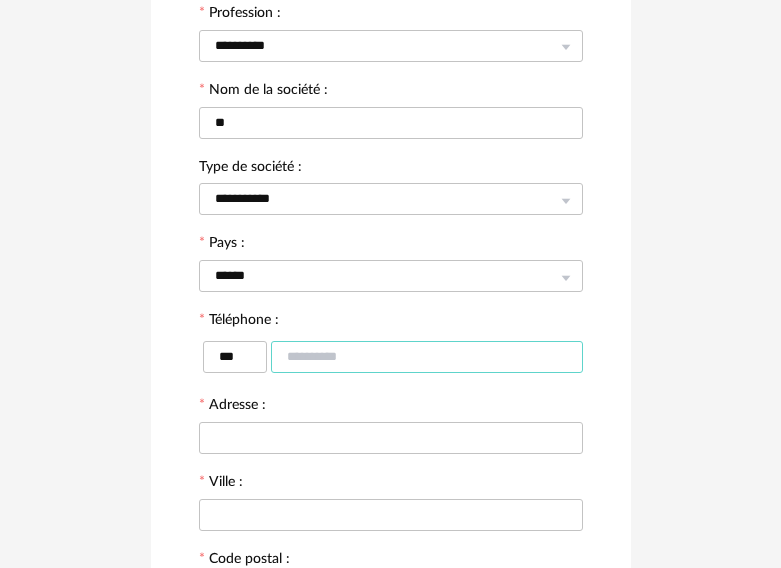 click at bounding box center (427, 357) 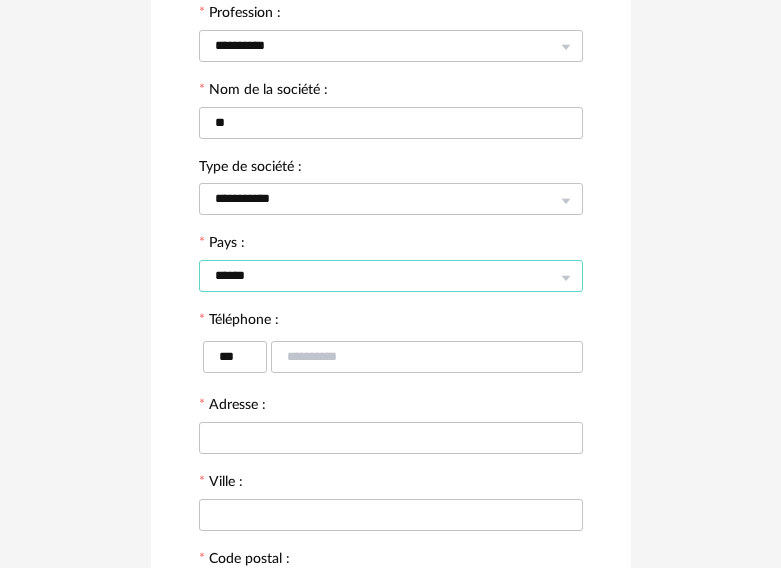 click on "******" at bounding box center (391, 276) 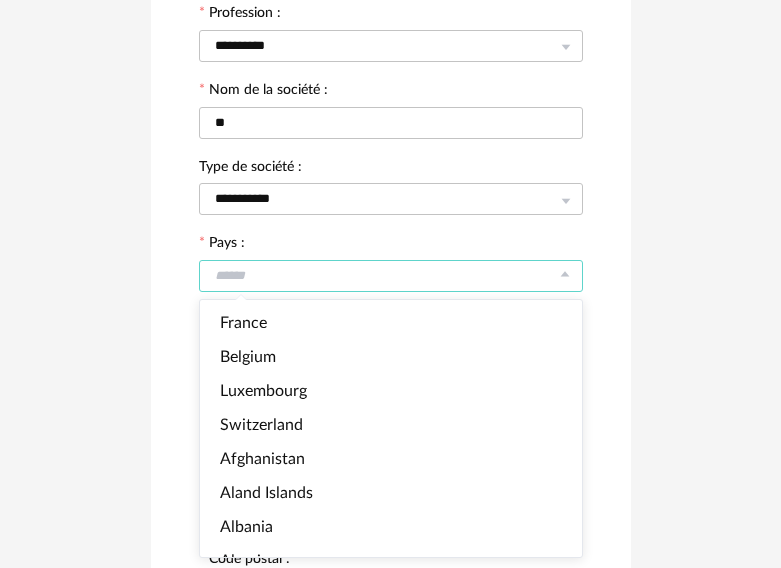 scroll, scrollTop: 4509, scrollLeft: 0, axis: vertical 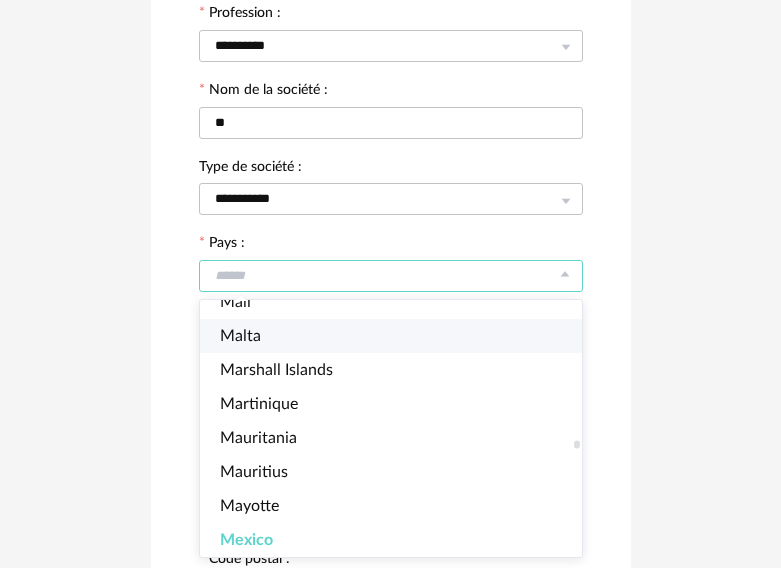 click on "Malta" at bounding box center [399, 336] 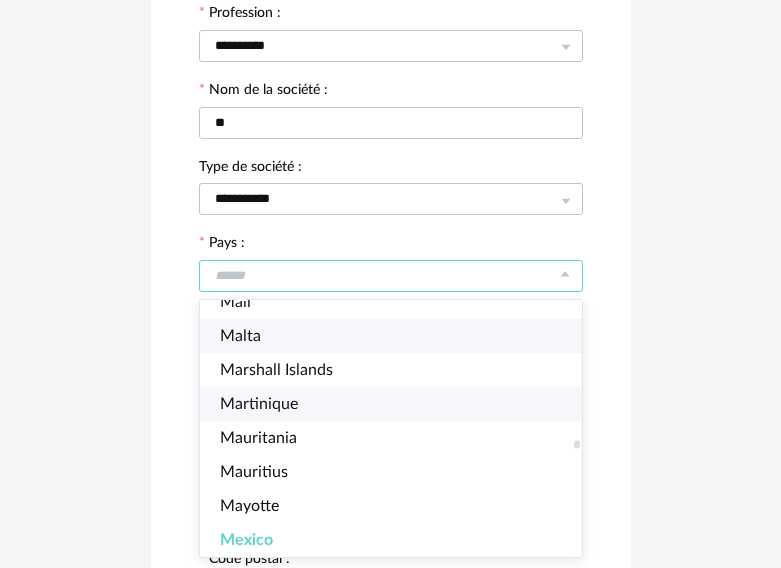 type on "*****" 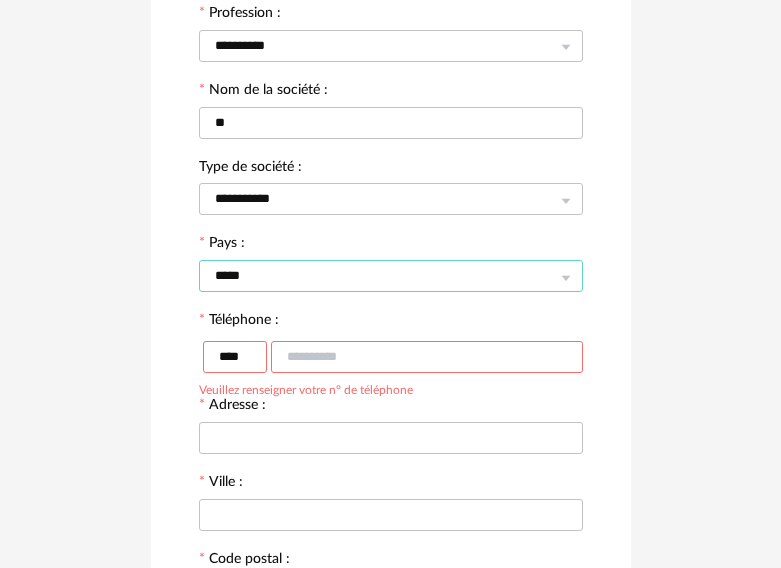 click on "*****" at bounding box center (391, 276) 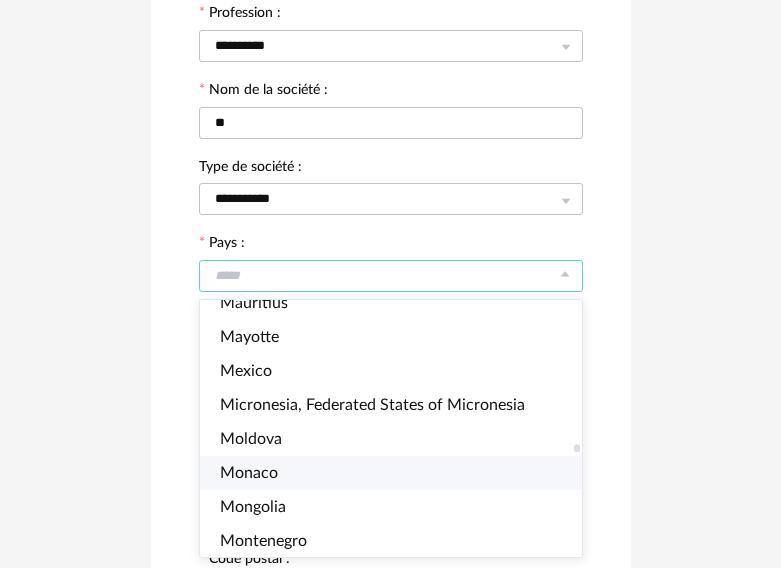 scroll, scrollTop: 4705, scrollLeft: 0, axis: vertical 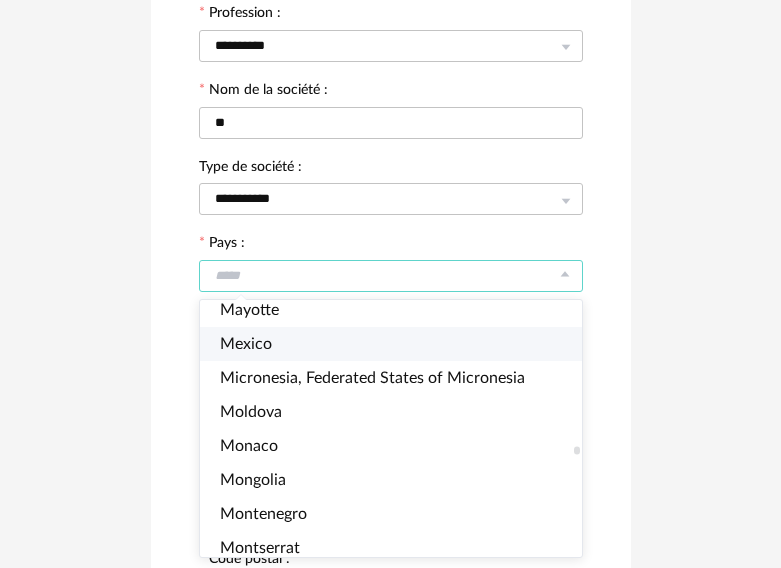 click on "Mexico" at bounding box center [399, 344] 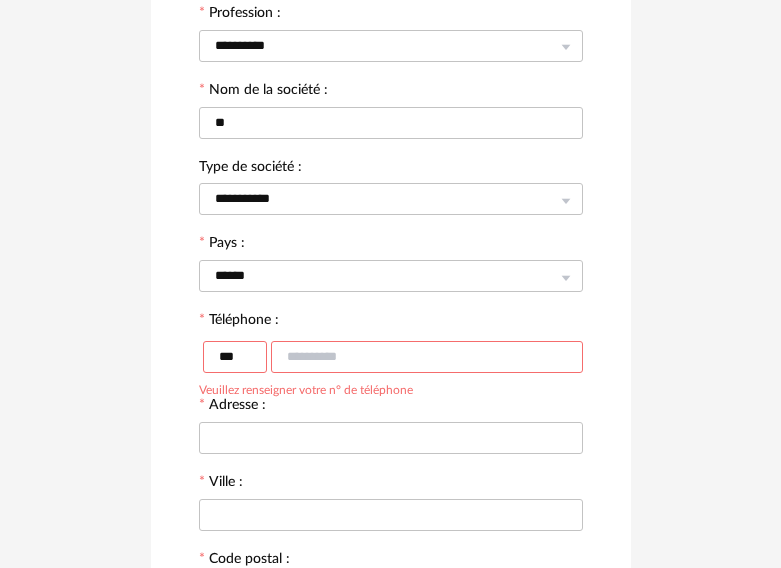 click at bounding box center [427, 357] 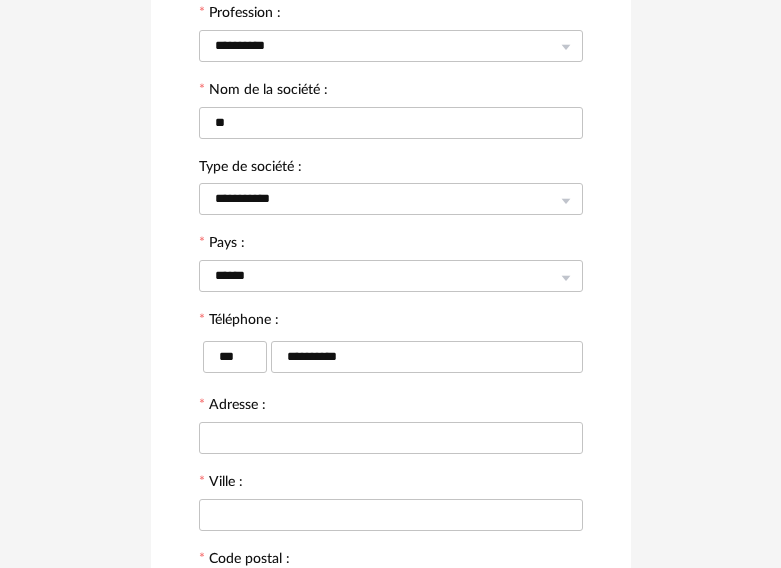 click on "**********" at bounding box center [390, 309] 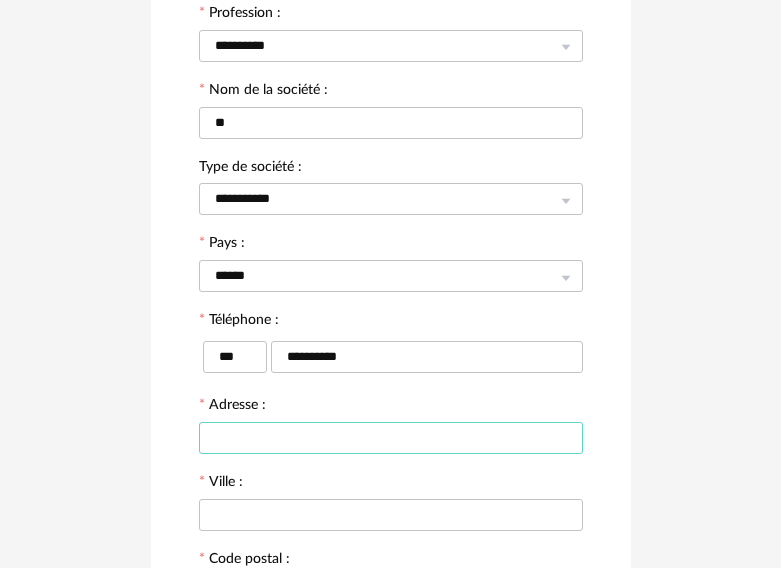 click at bounding box center [391, 438] 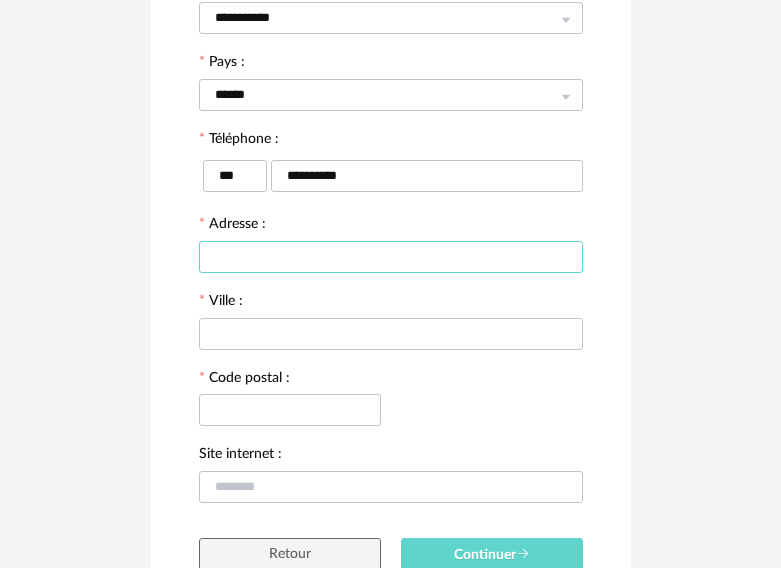scroll, scrollTop: 466, scrollLeft: 0, axis: vertical 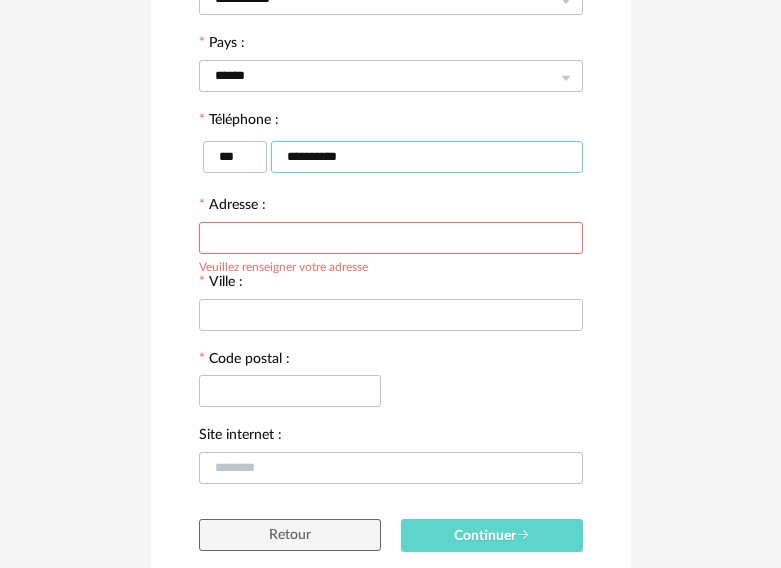 click on "**********" at bounding box center [427, 157] 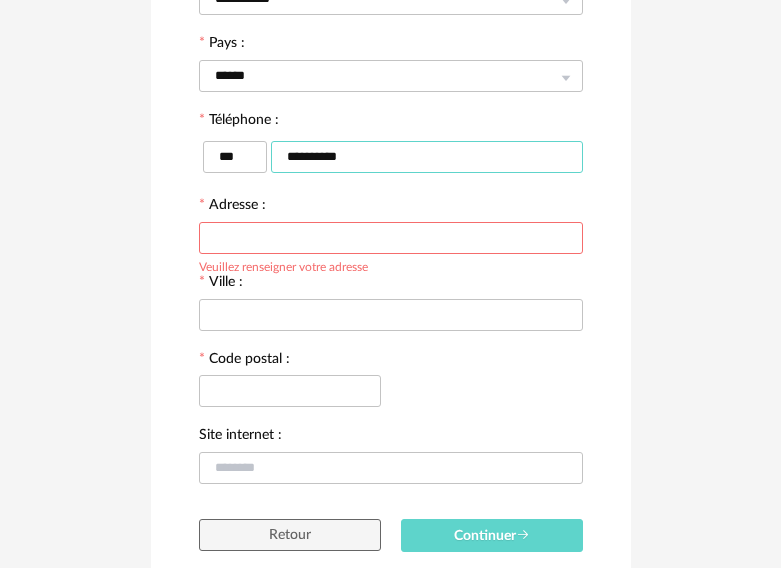 type on "**********" 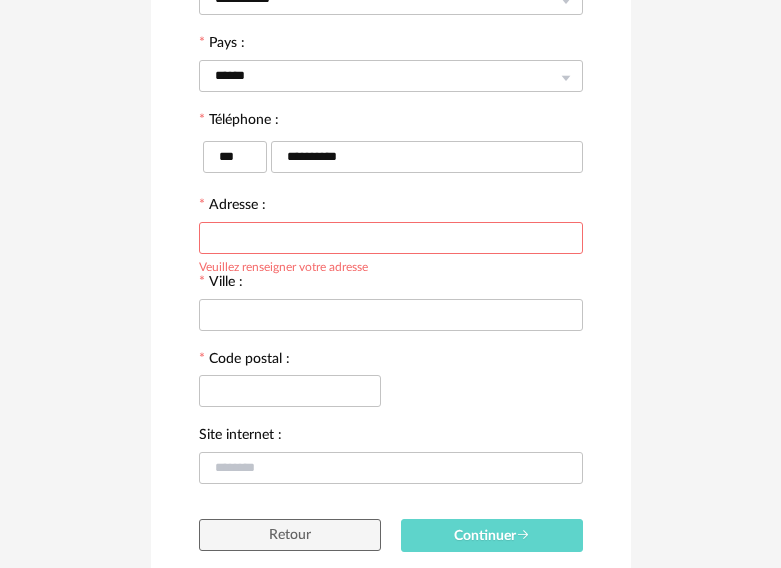 click at bounding box center (391, 238) 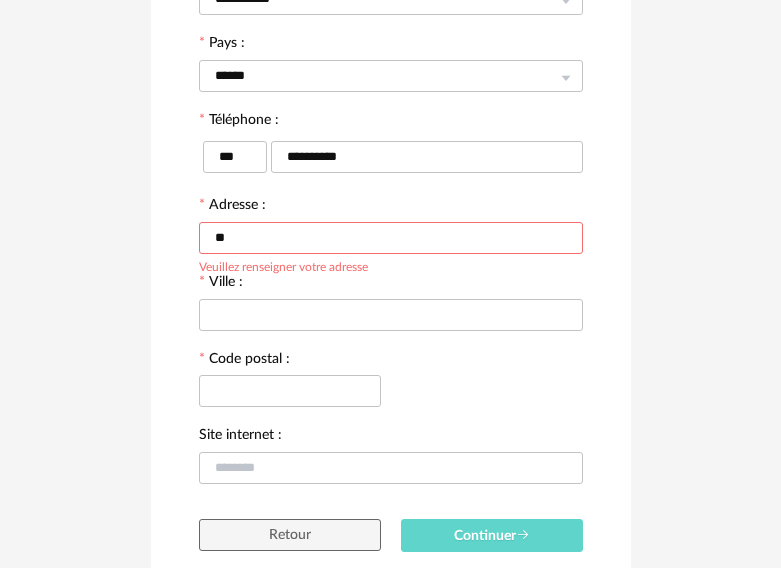 type on "*" 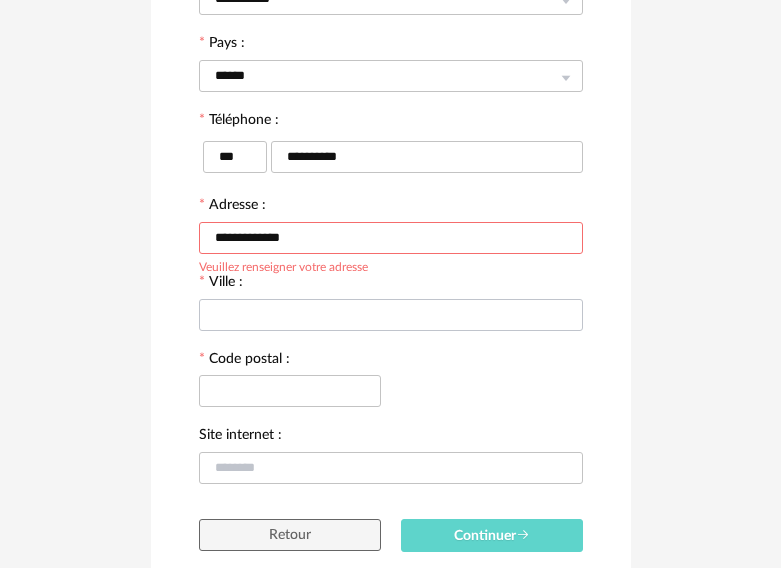 type on "**********" 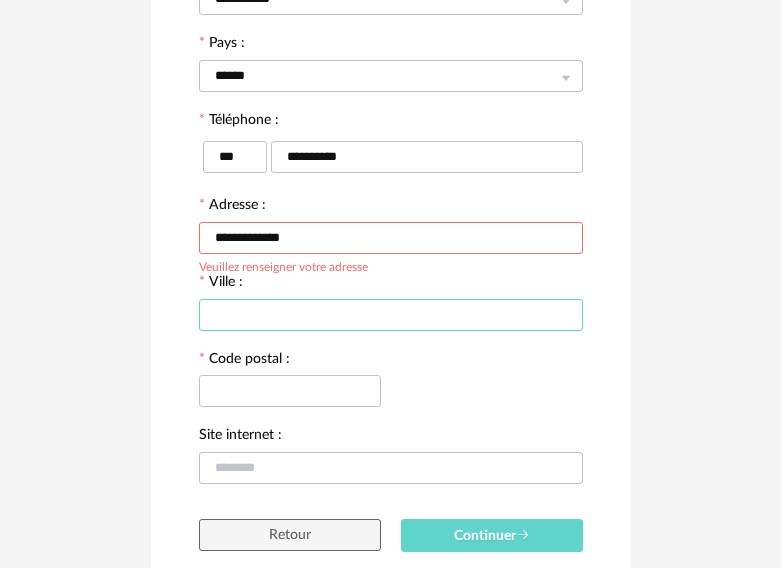 click at bounding box center [391, 315] 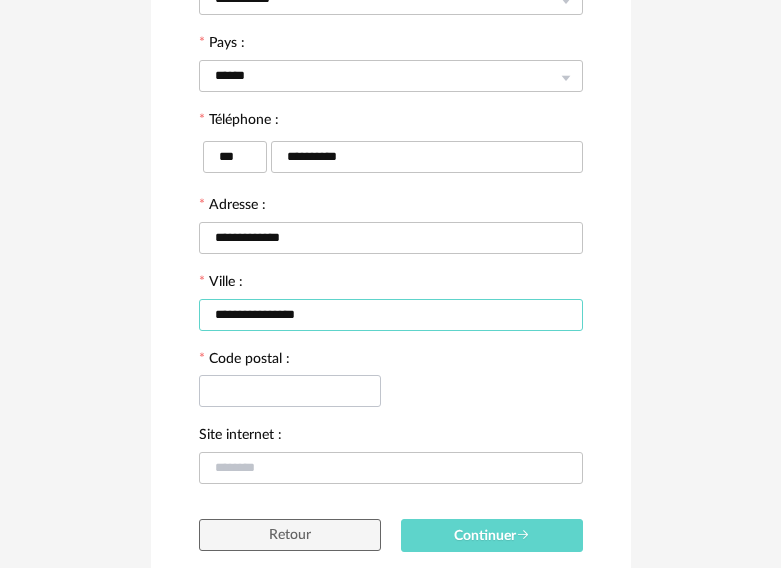 type on "**********" 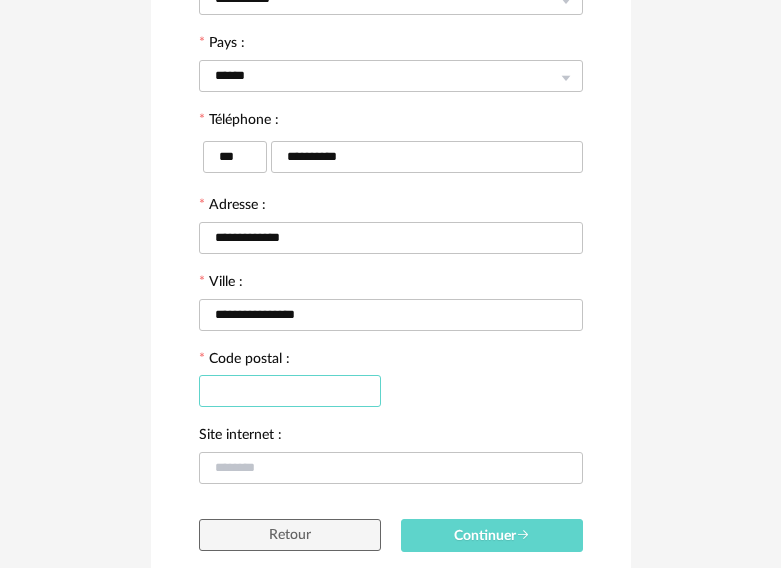 click at bounding box center [290, 391] 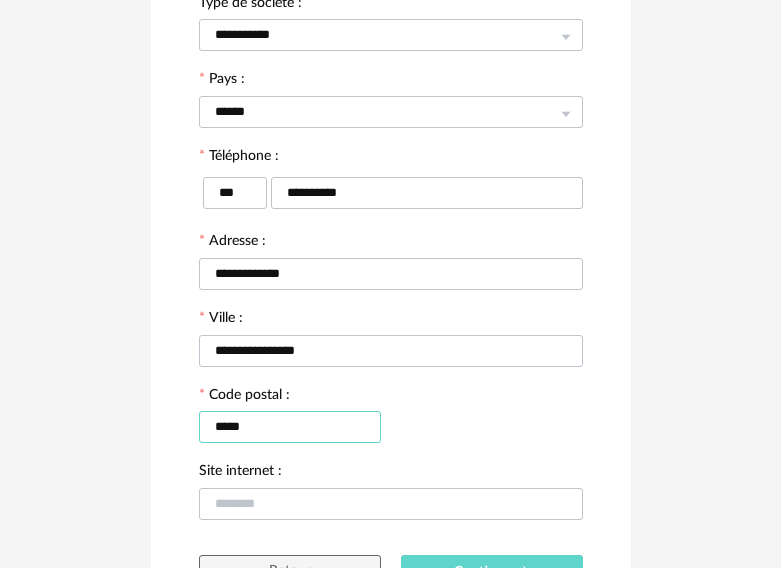 scroll, scrollTop: 466, scrollLeft: 0, axis: vertical 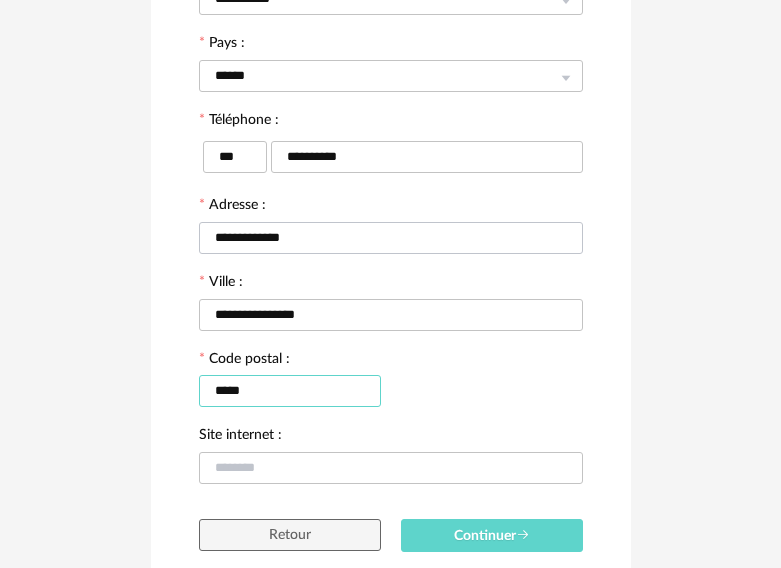 type on "*****" 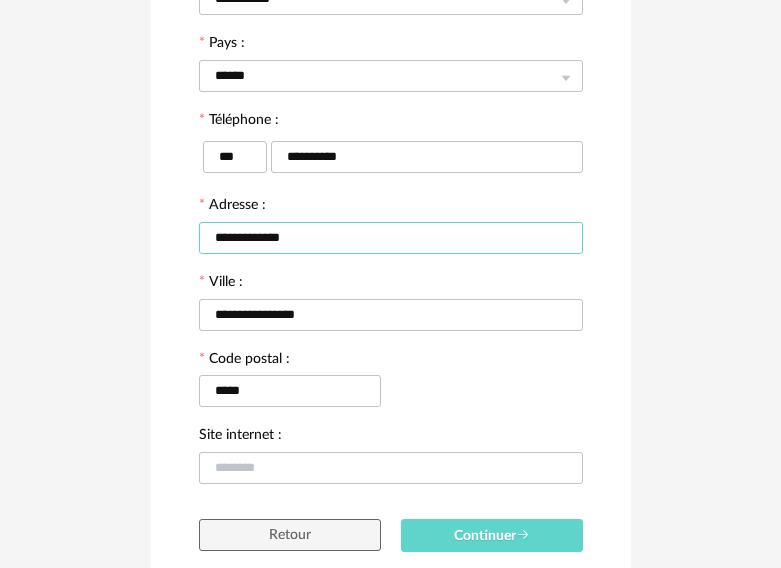 drag, startPoint x: 287, startPoint y: 230, endPoint x: 175, endPoint y: 233, distance: 112.04017 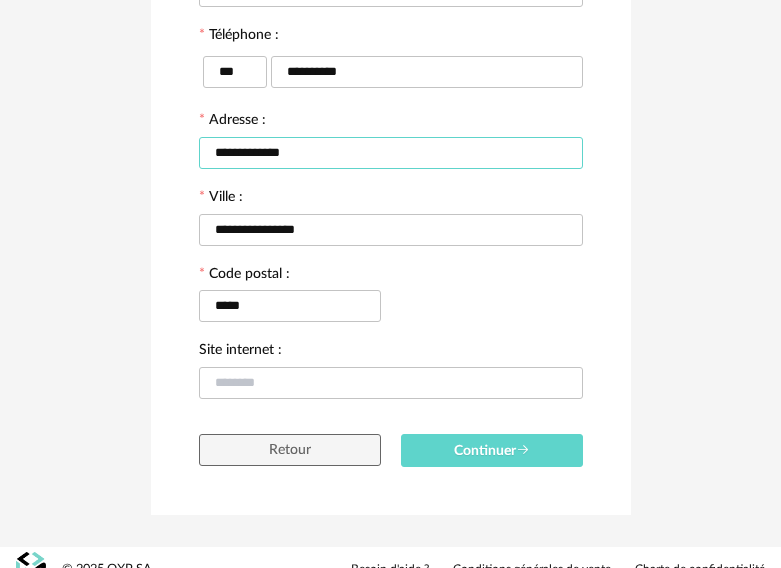 scroll, scrollTop: 566, scrollLeft: 0, axis: vertical 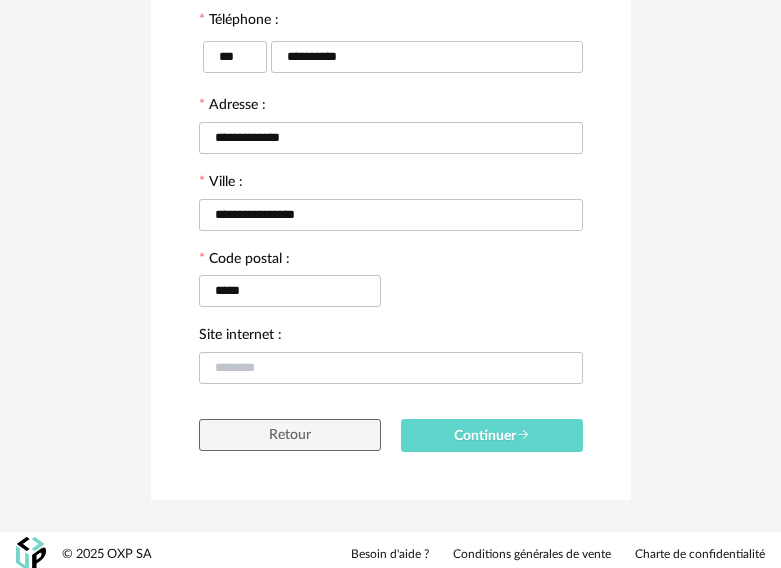 click on "**********" at bounding box center (390, 9) 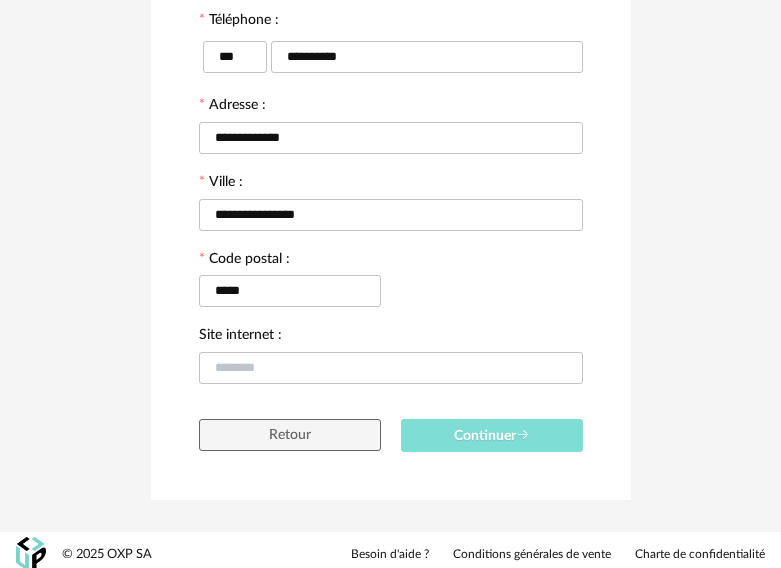 click on "Continuer" at bounding box center (492, 435) 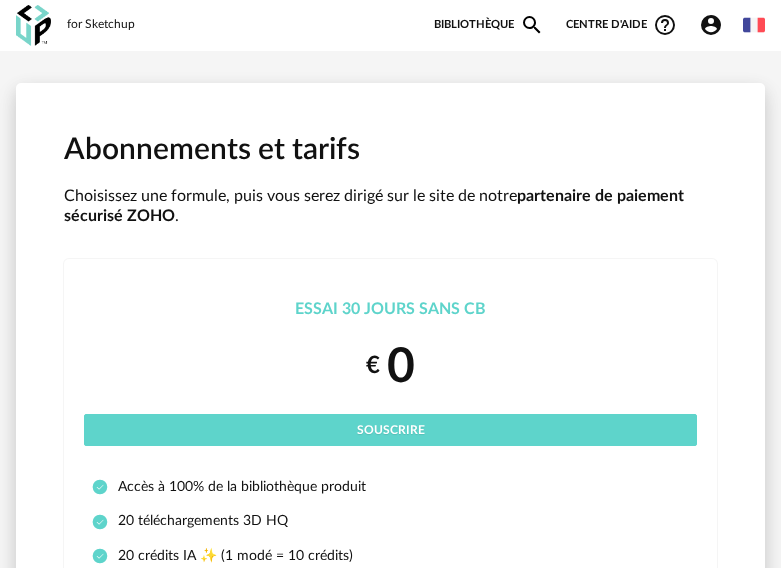 scroll, scrollTop: 200, scrollLeft: 0, axis: vertical 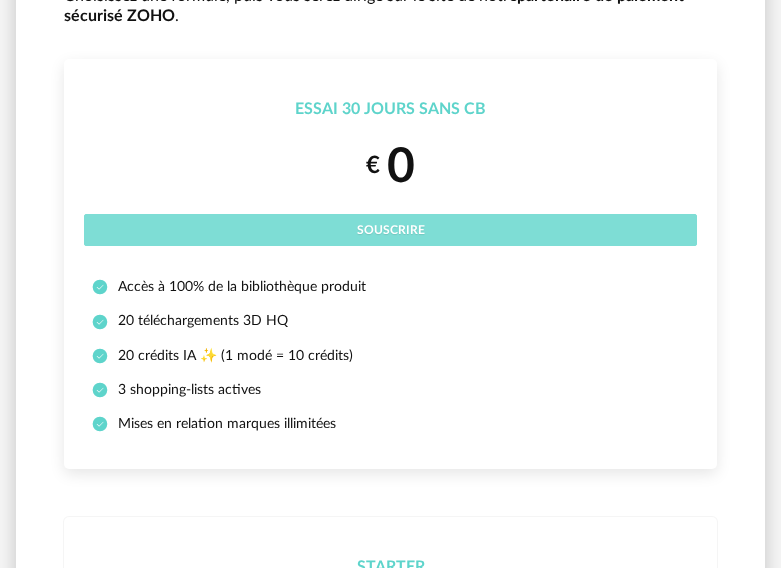 click on "Souscrire" at bounding box center [391, 230] 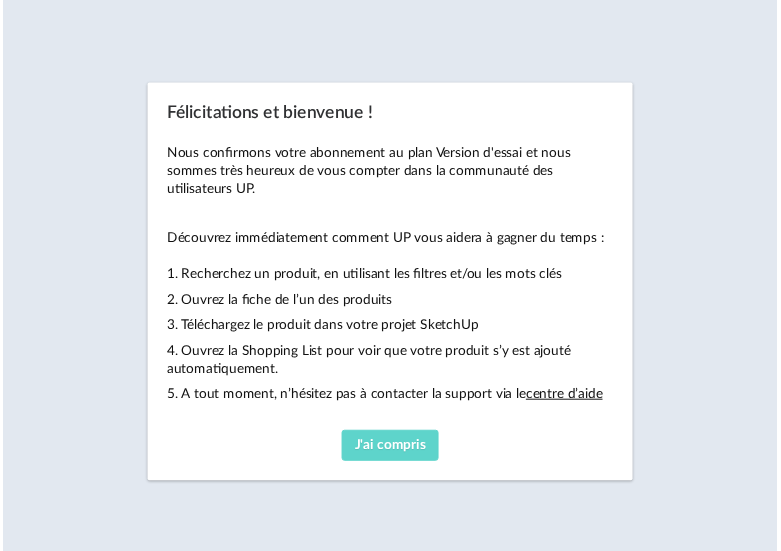 scroll, scrollTop: 0, scrollLeft: 0, axis: both 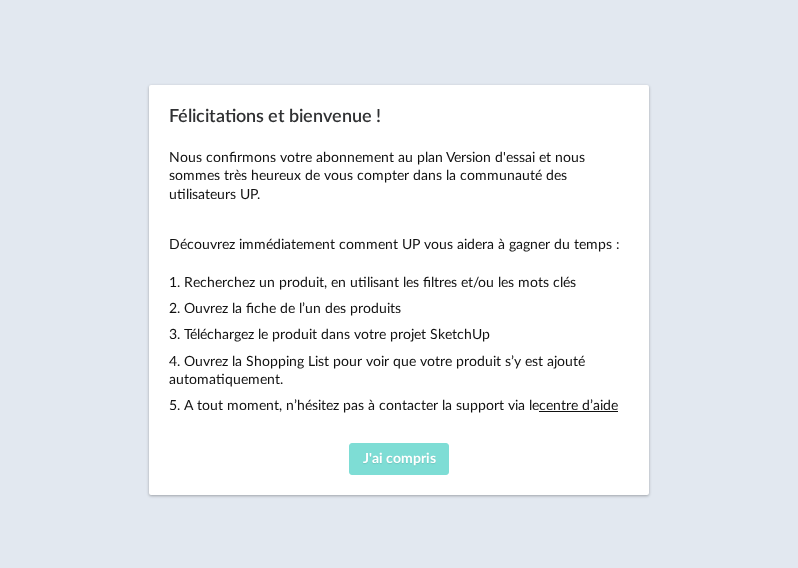 click on "J'ai compris" at bounding box center [399, 459] 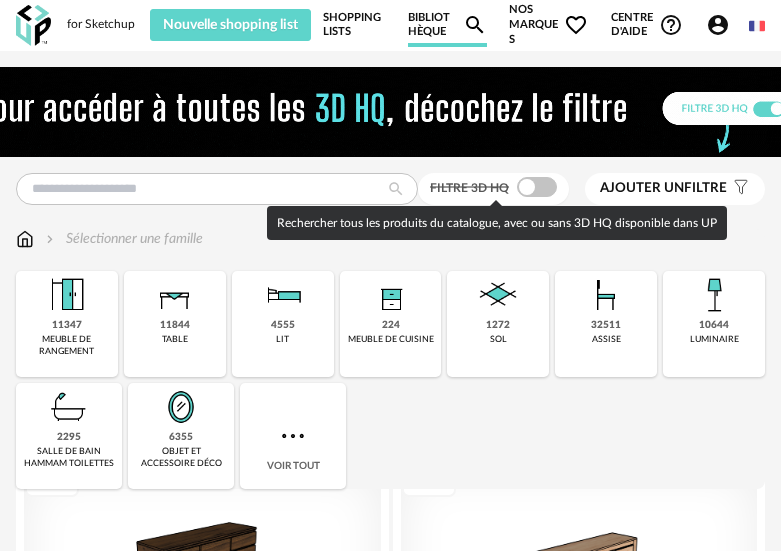 click at bounding box center [537, 187] 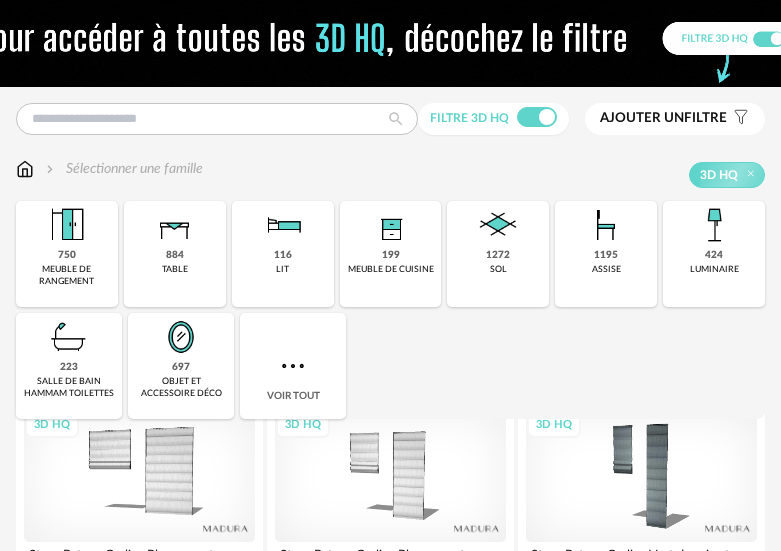 scroll, scrollTop: 300, scrollLeft: 0, axis: vertical 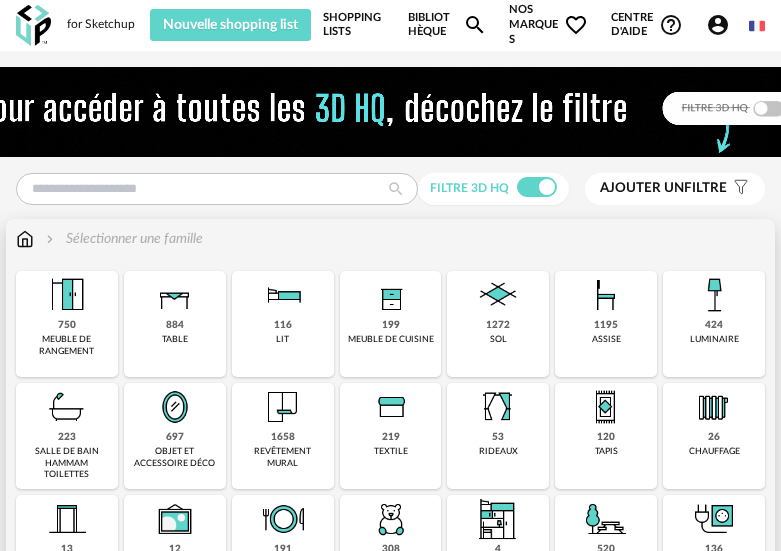 click at bounding box center [67, 295] 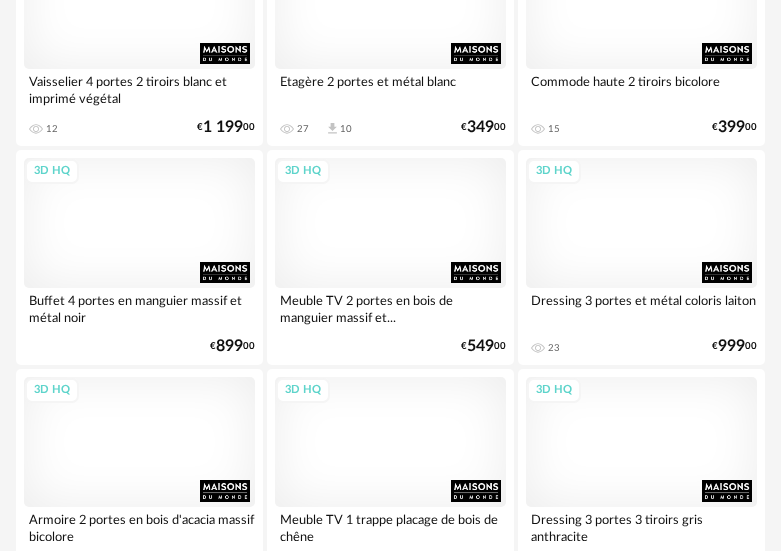 scroll, scrollTop: 3100, scrollLeft: 0, axis: vertical 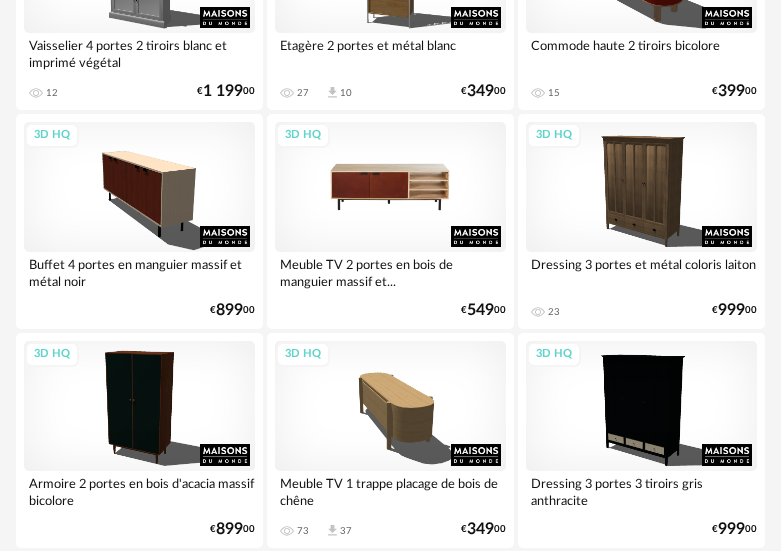 click on "3D HQ" at bounding box center (390, 187) 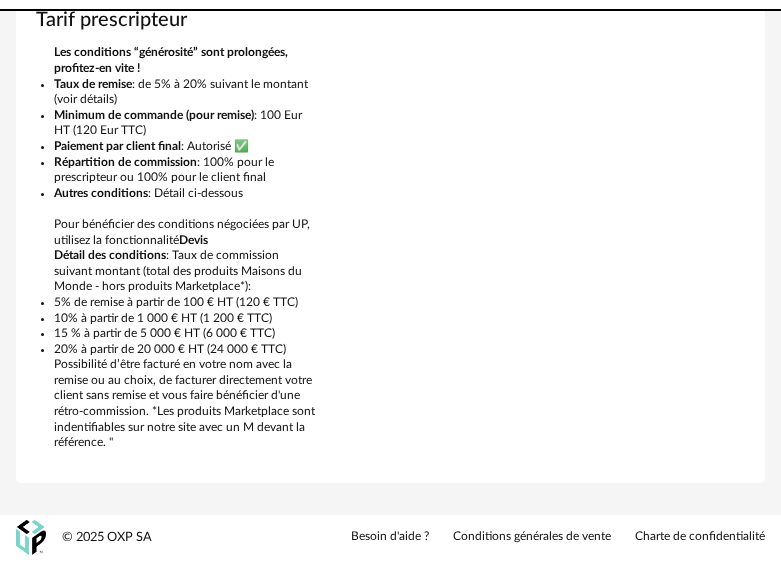 scroll, scrollTop: 0, scrollLeft: 0, axis: both 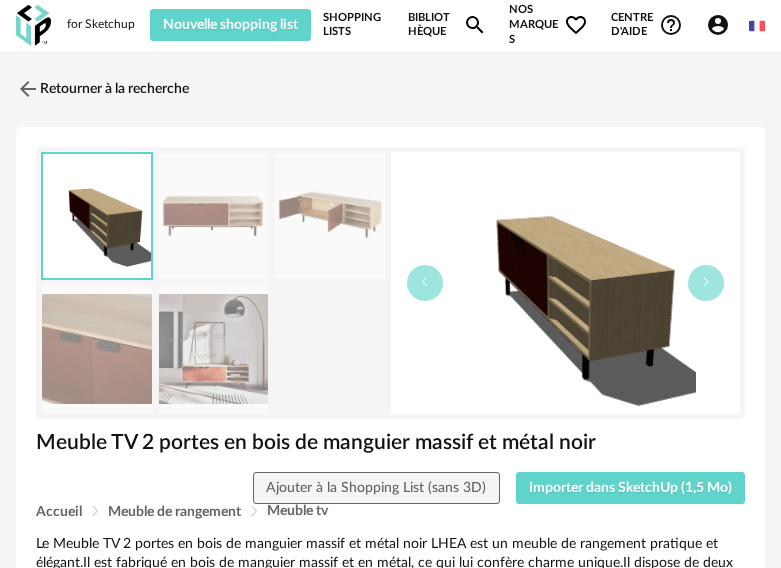 click at bounding box center [214, 216] 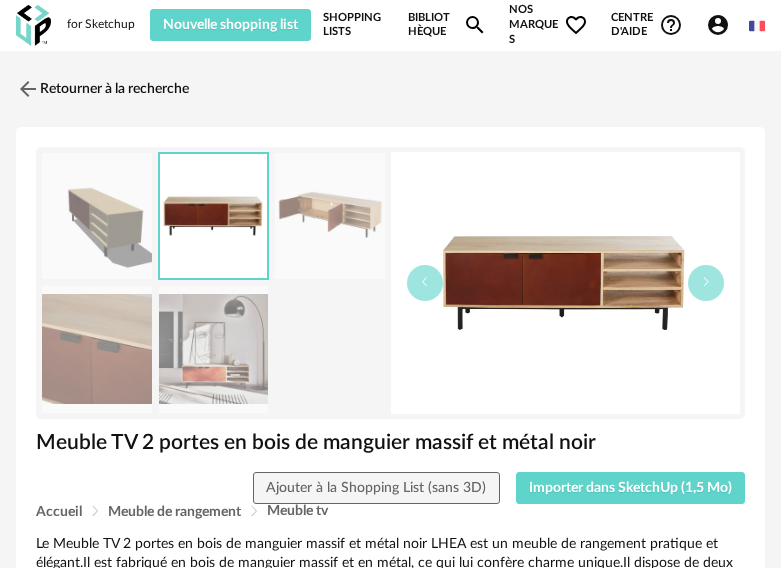click at bounding box center [330, 216] 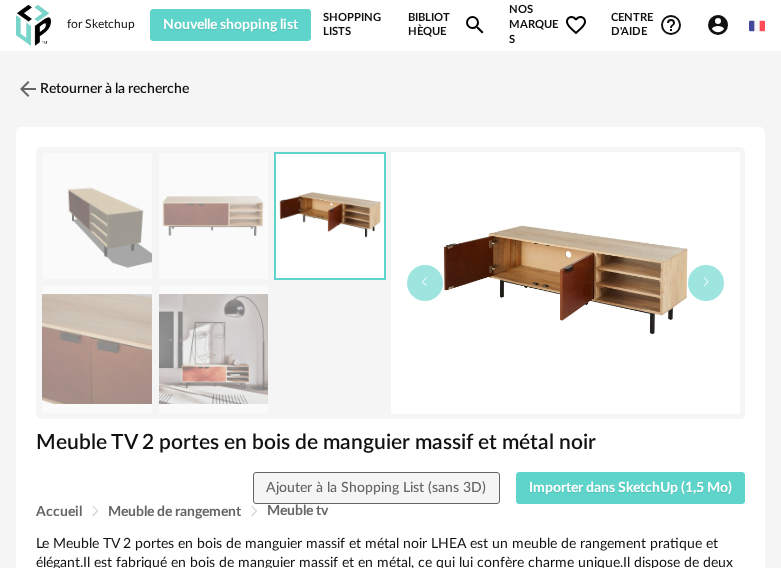 click at bounding box center [97, 349] 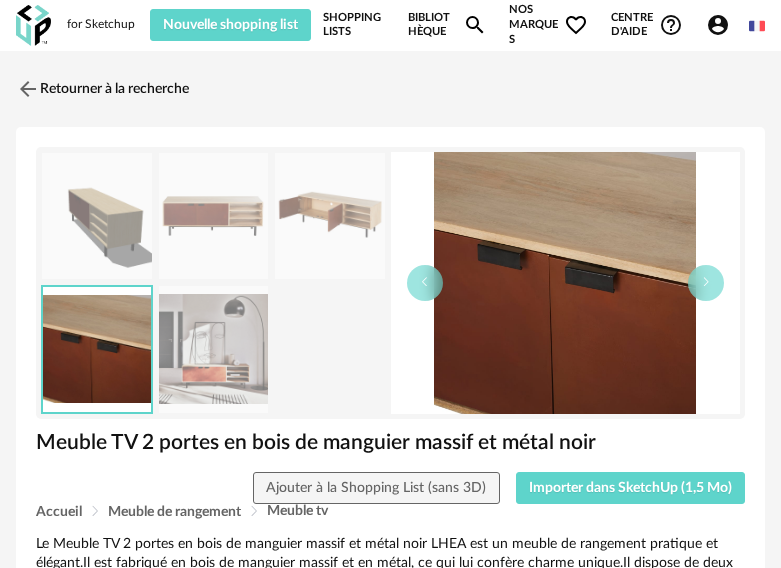 click at bounding box center [214, 349] 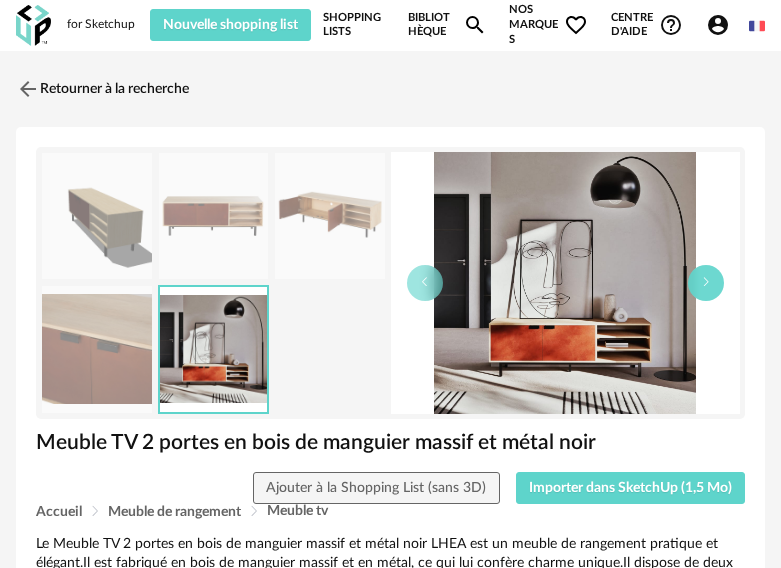 click at bounding box center [706, 282] 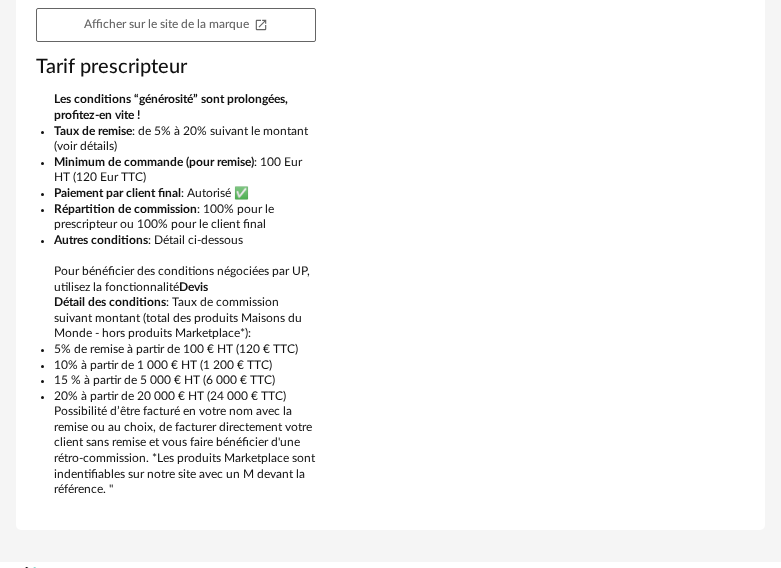 scroll, scrollTop: 1245, scrollLeft: 0, axis: vertical 